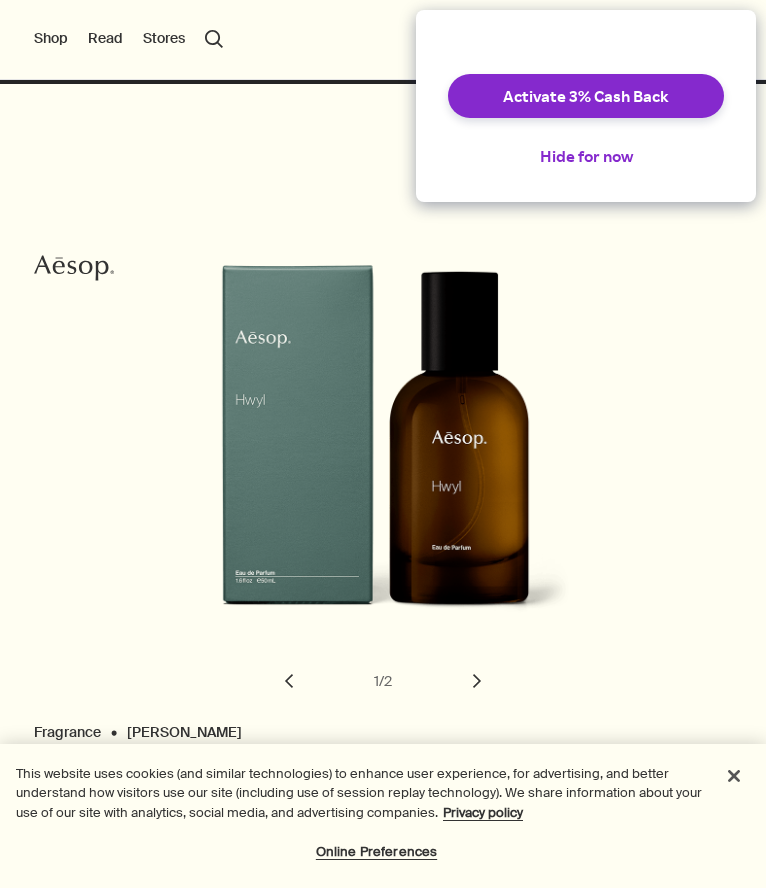scroll, scrollTop: 0, scrollLeft: 0, axis: both 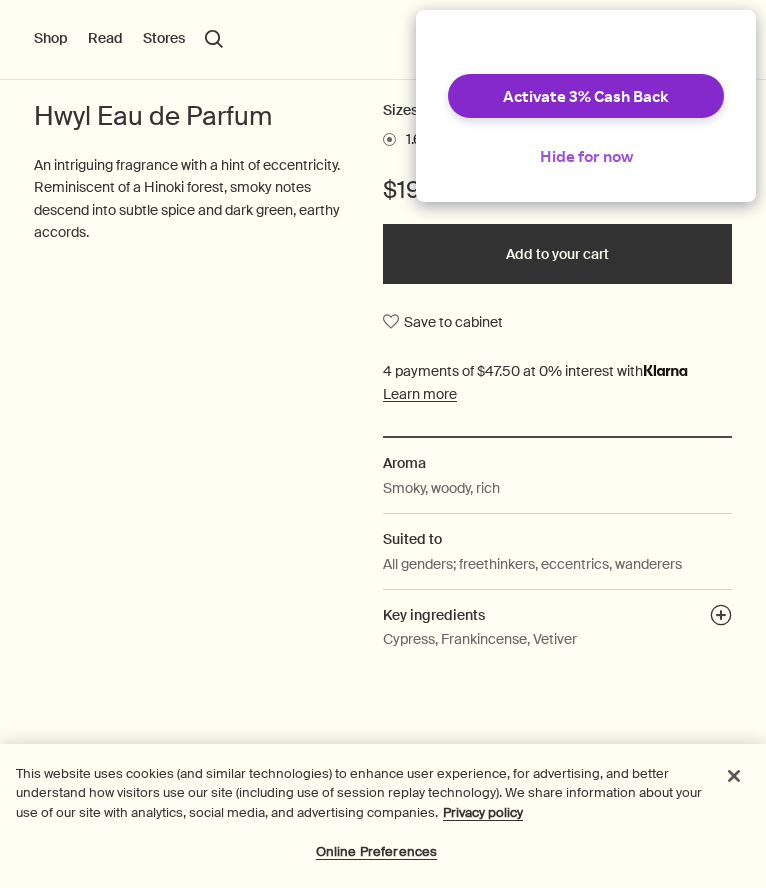 click on "Hide for now" at bounding box center [586, 156] 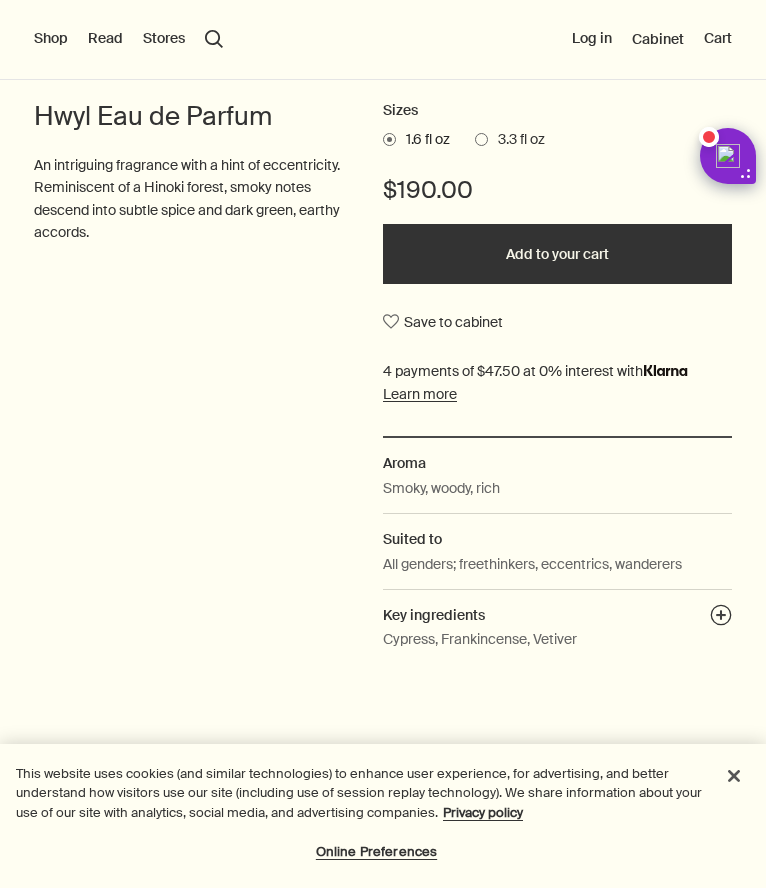 click at bounding box center (383, 888) 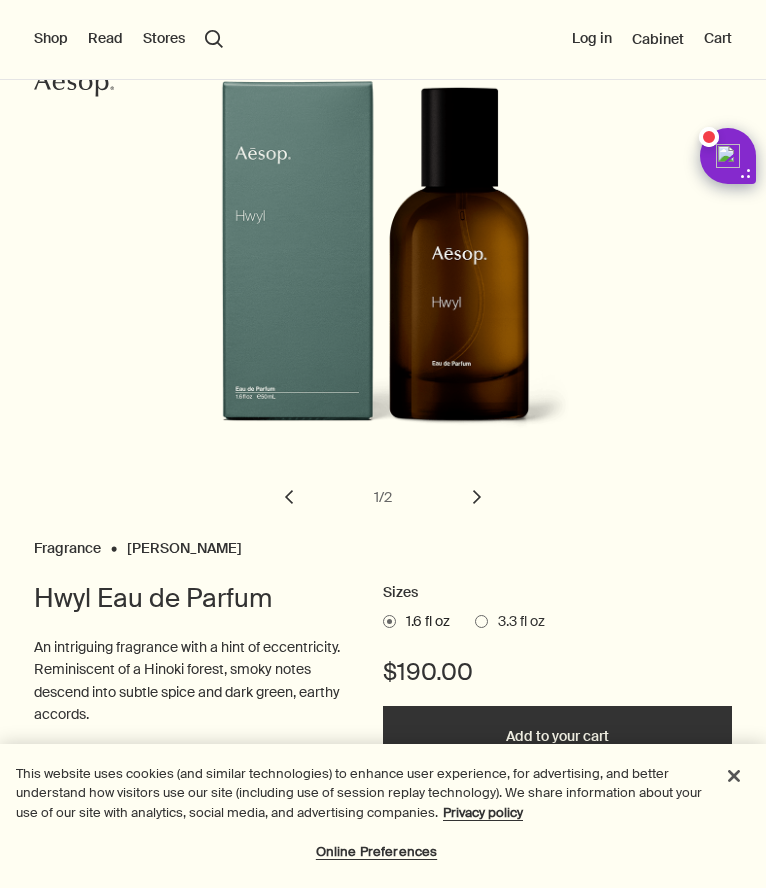scroll, scrollTop: 0, scrollLeft: 0, axis: both 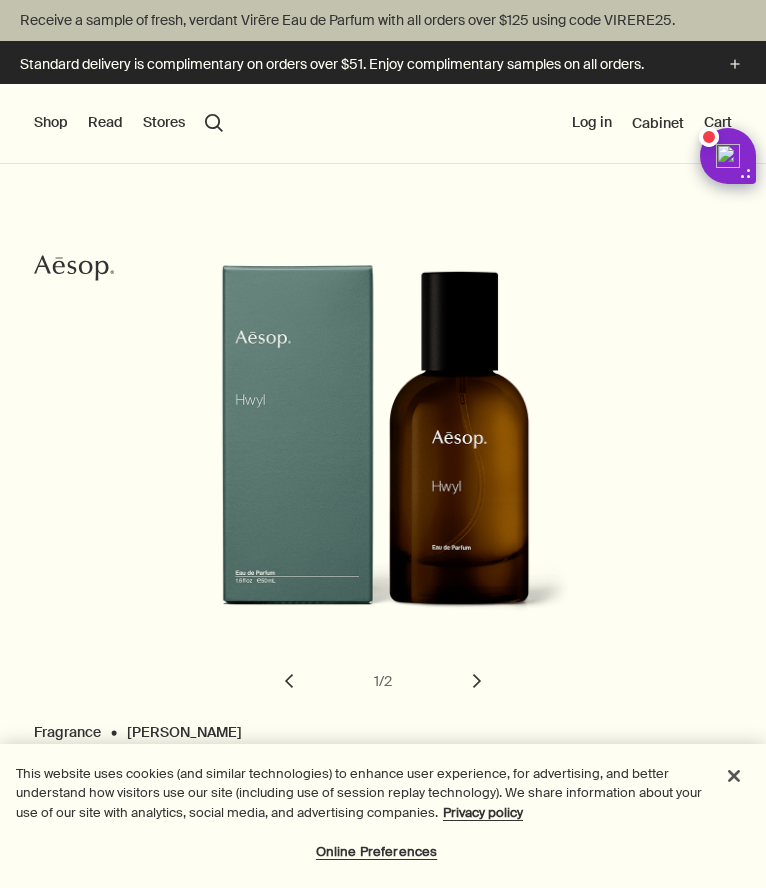 click on "Shop" at bounding box center [51, 123] 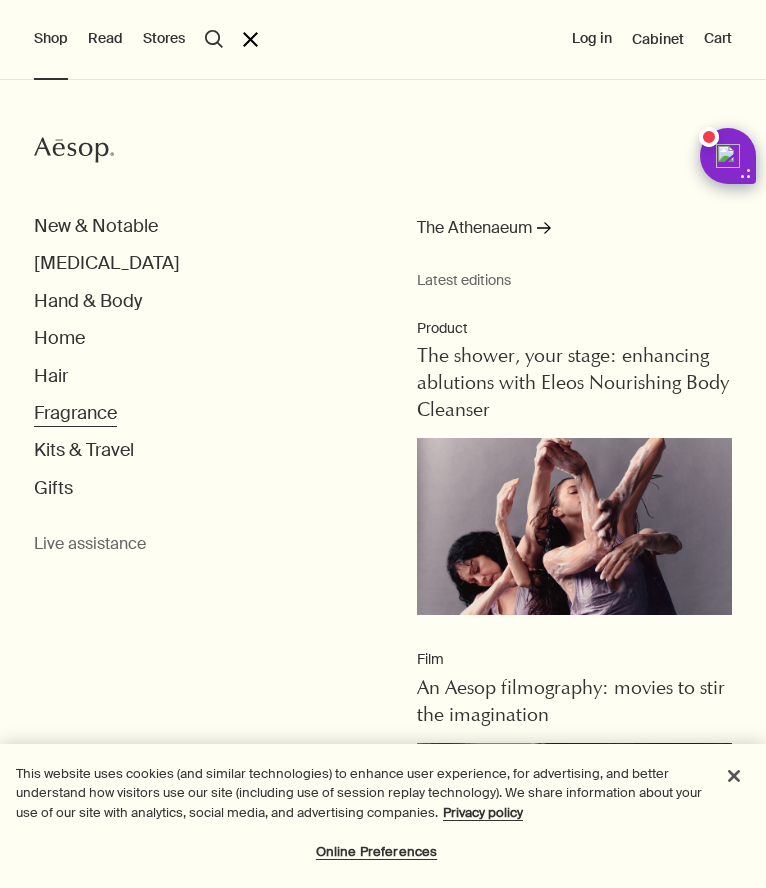 click on "Fragrance" at bounding box center [75, 413] 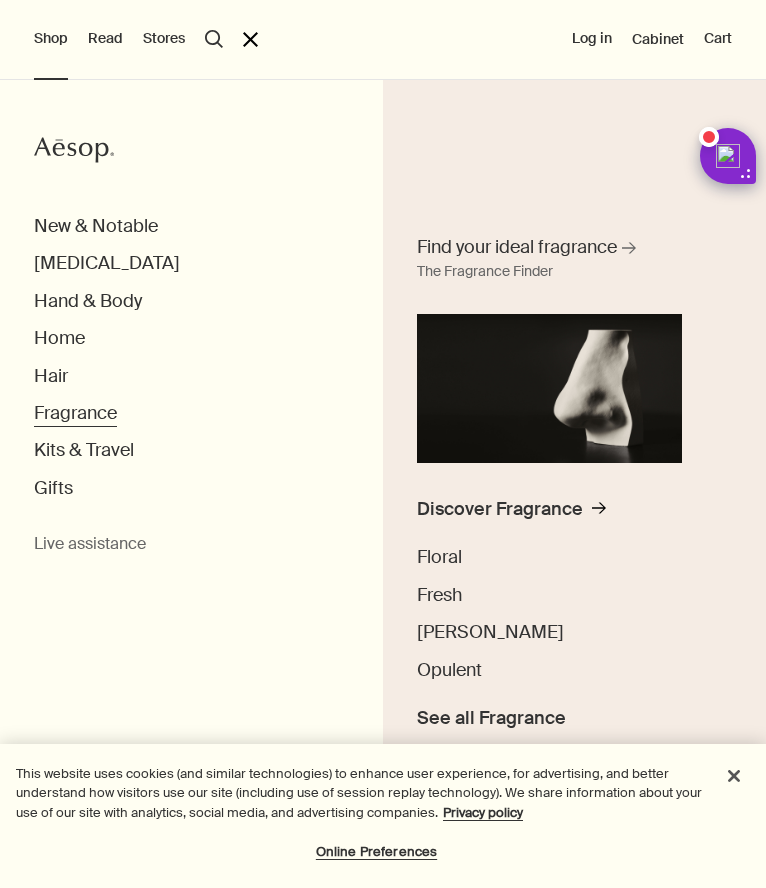 click on "Fragrance" at bounding box center [75, 413] 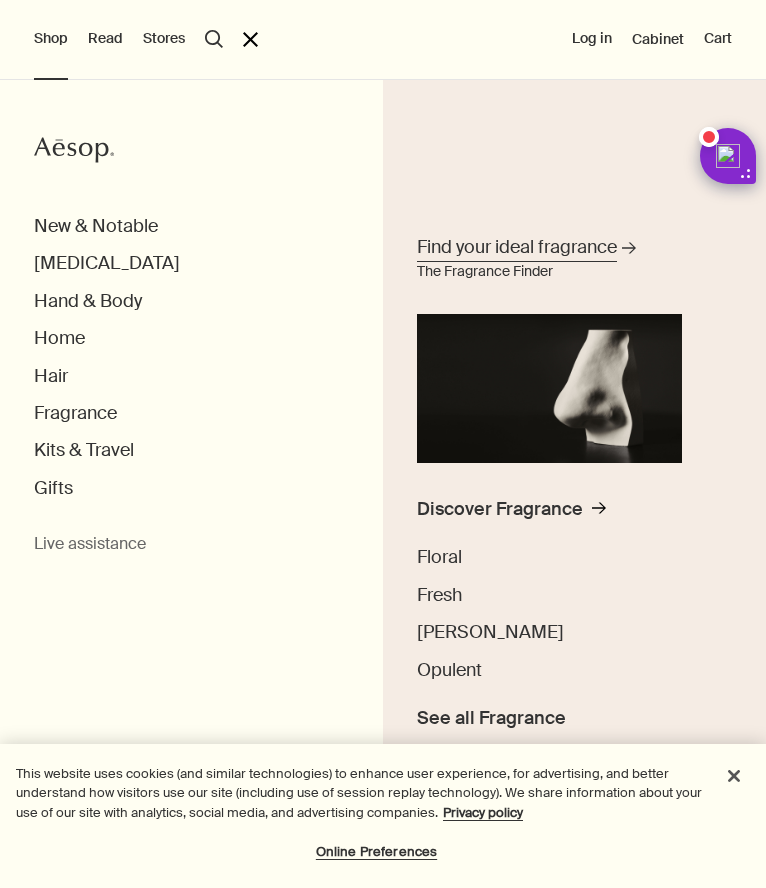 click on "Find your ideal fragrance" at bounding box center (517, 247) 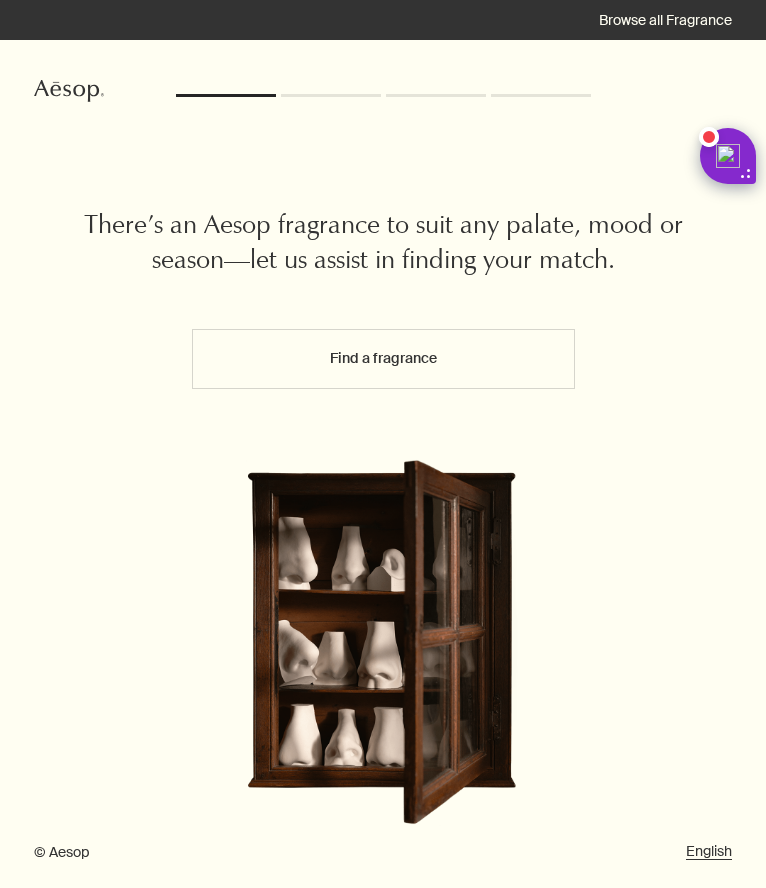 scroll, scrollTop: 0, scrollLeft: 0, axis: both 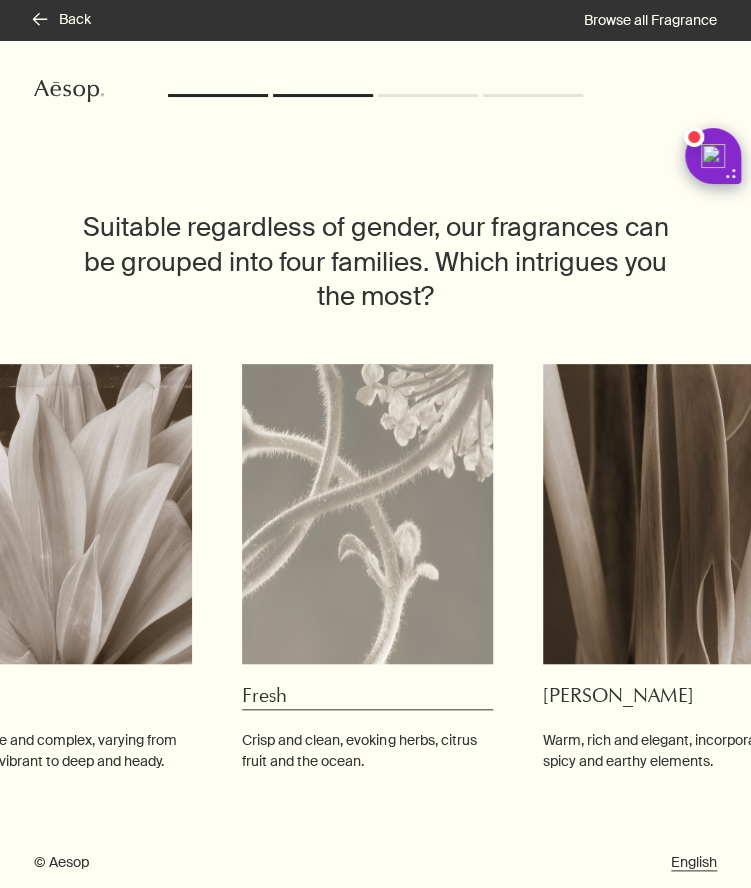click at bounding box center (367, 514) 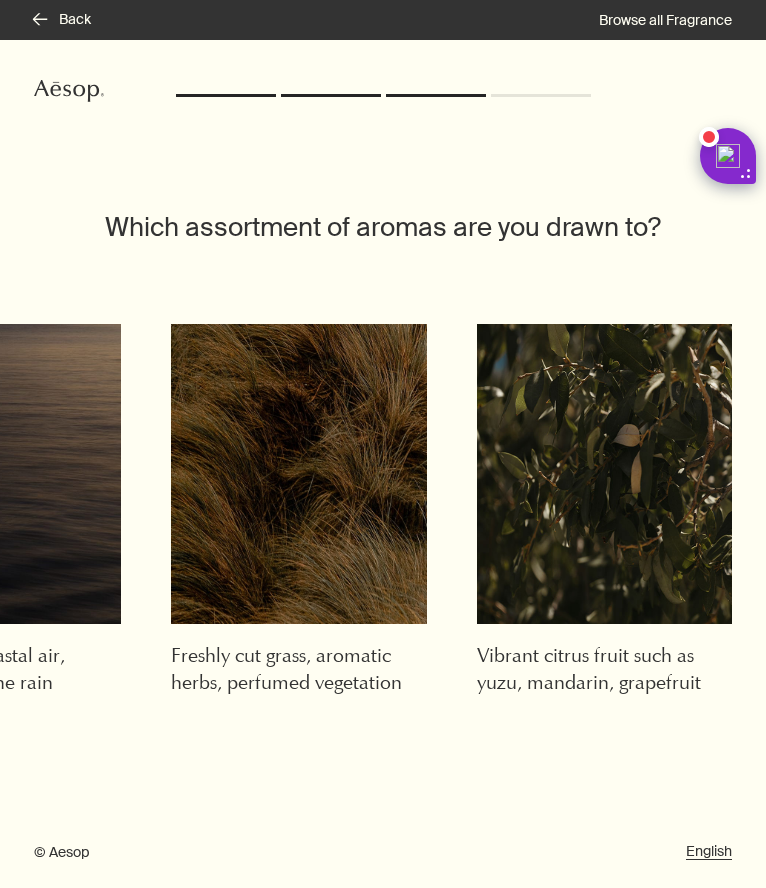 scroll, scrollTop: 0, scrollLeft: 0, axis: both 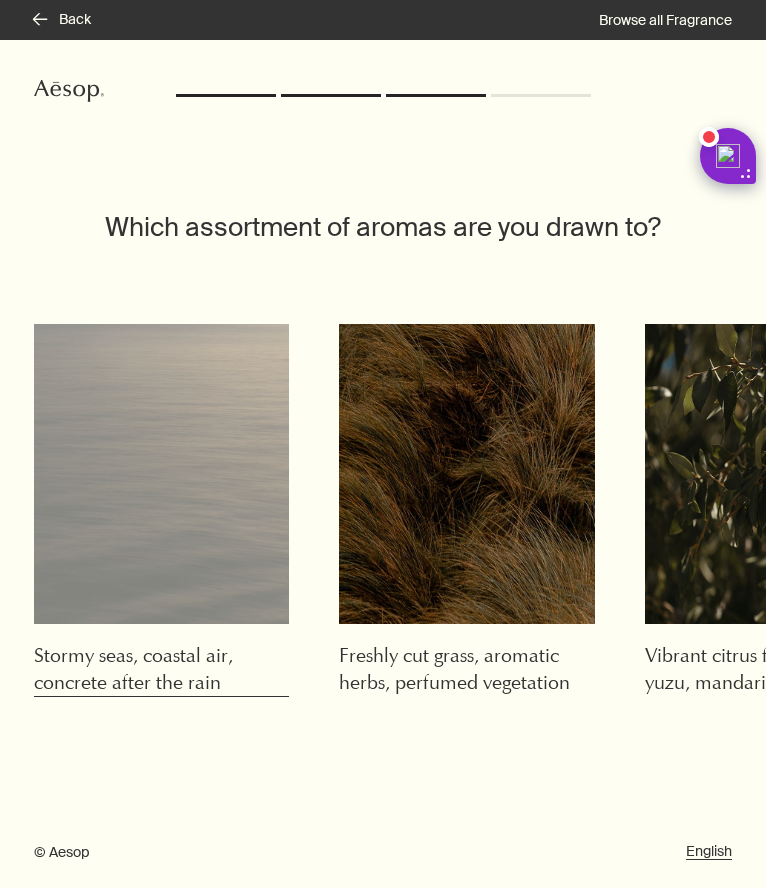 click at bounding box center (161, 474) 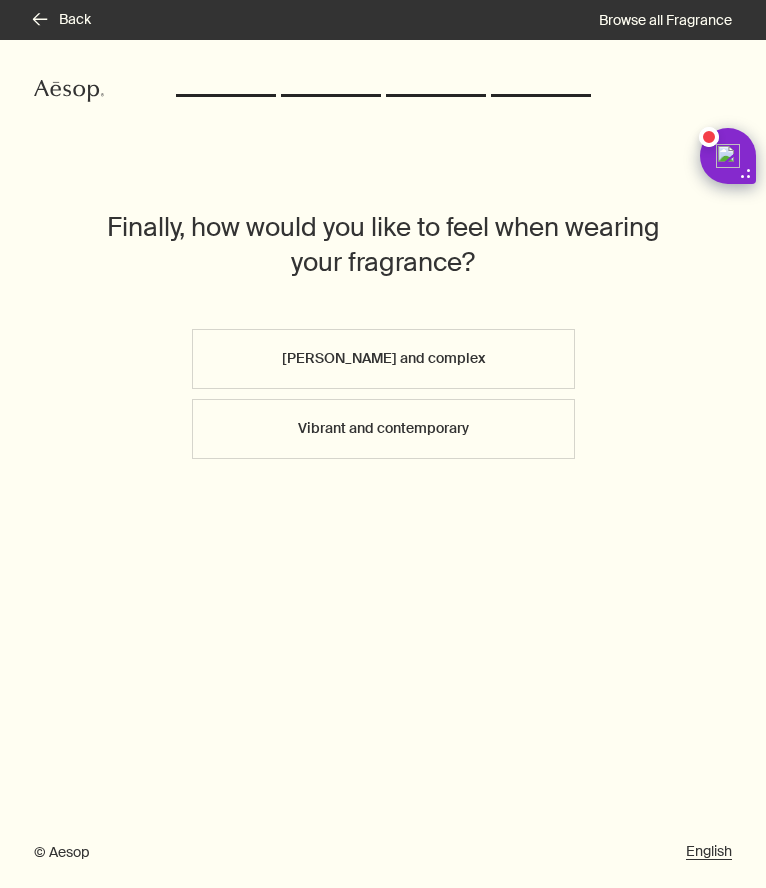 click on "Vibrant and contemporary" at bounding box center [383, 429] 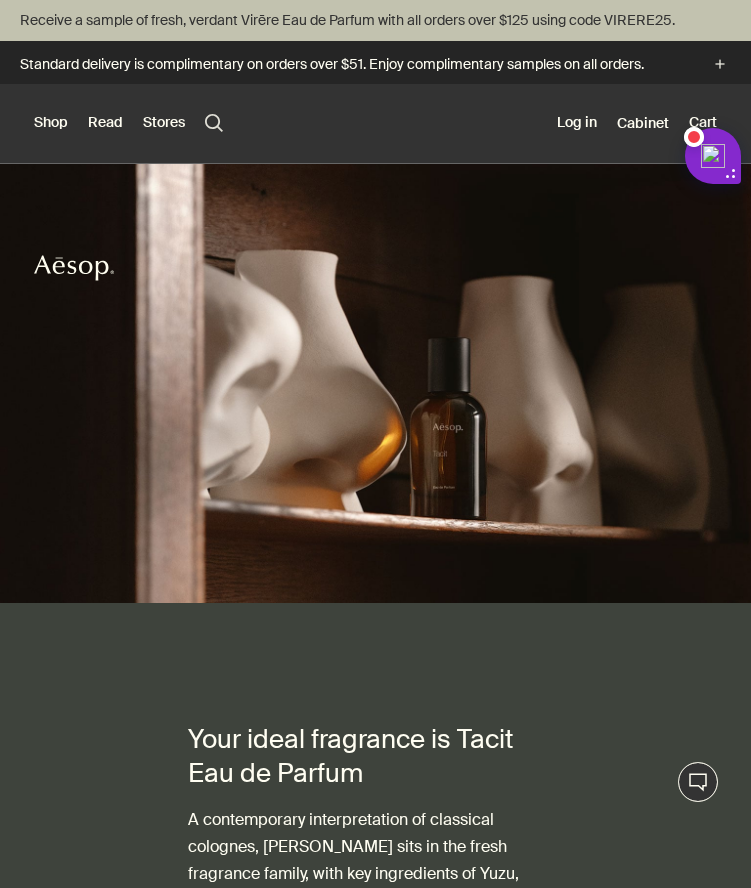 scroll, scrollTop: 0, scrollLeft: 0, axis: both 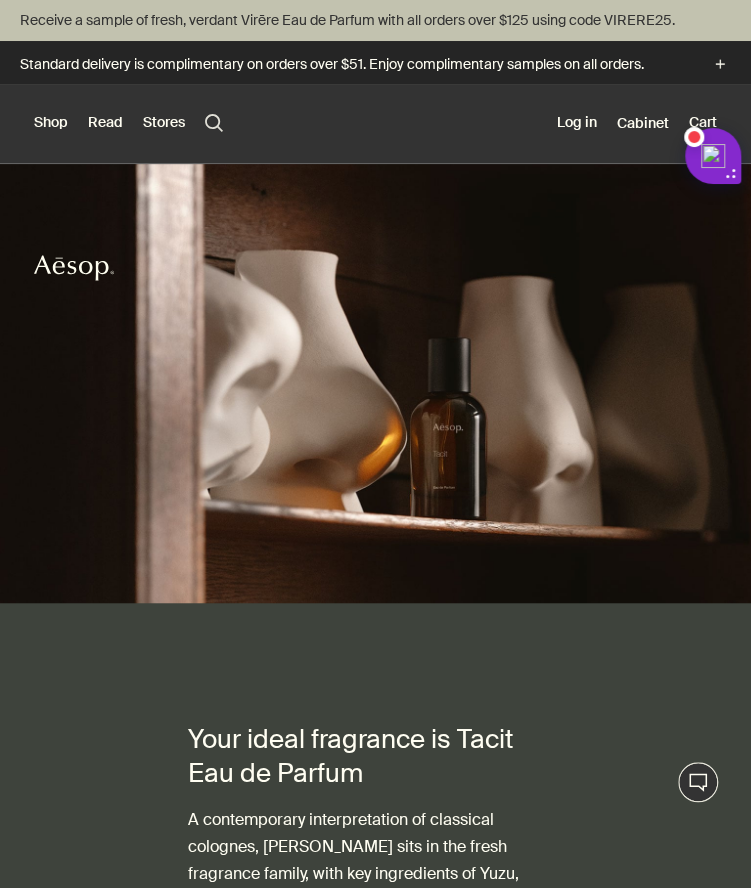 click at bounding box center [375, 888] 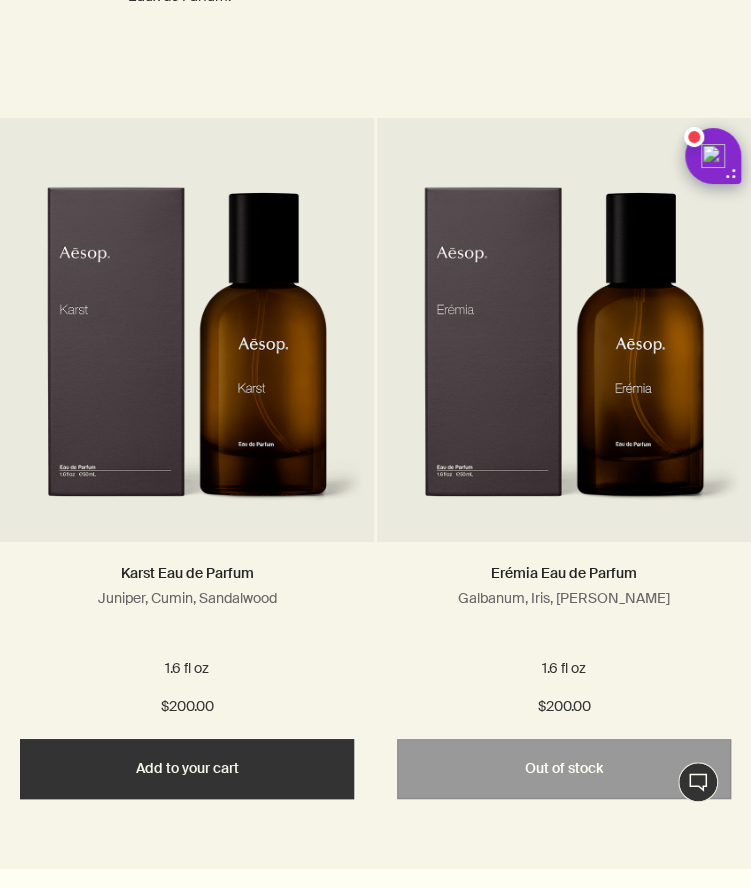 scroll, scrollTop: 0, scrollLeft: 0, axis: both 